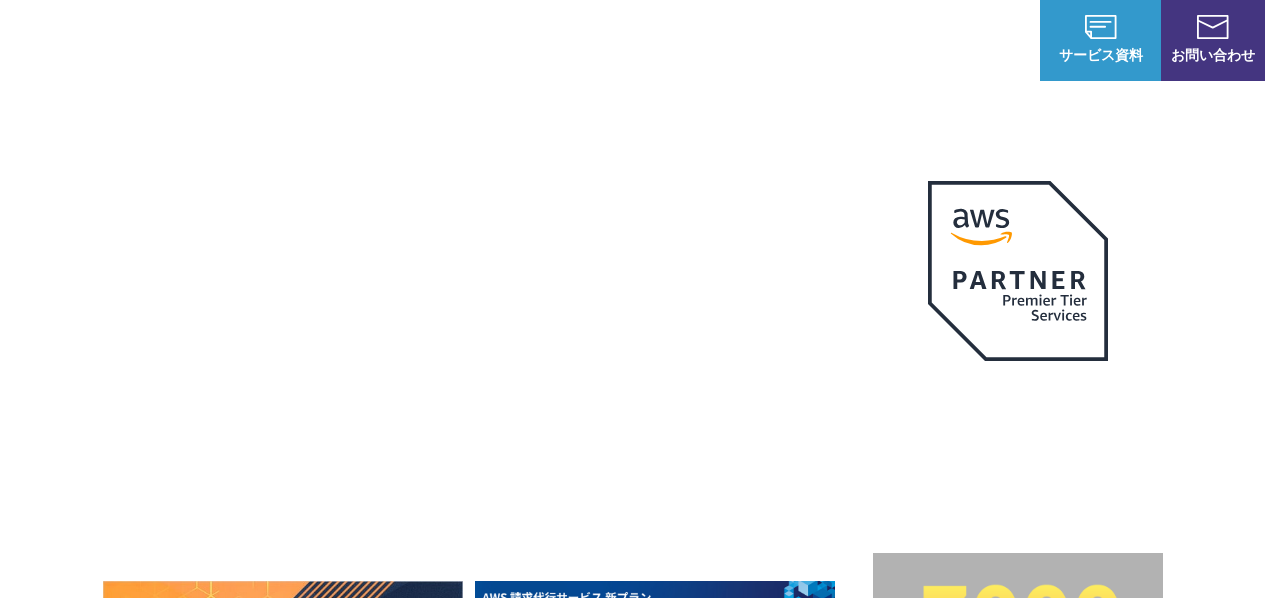 scroll, scrollTop: 300, scrollLeft: 0, axis: vertical 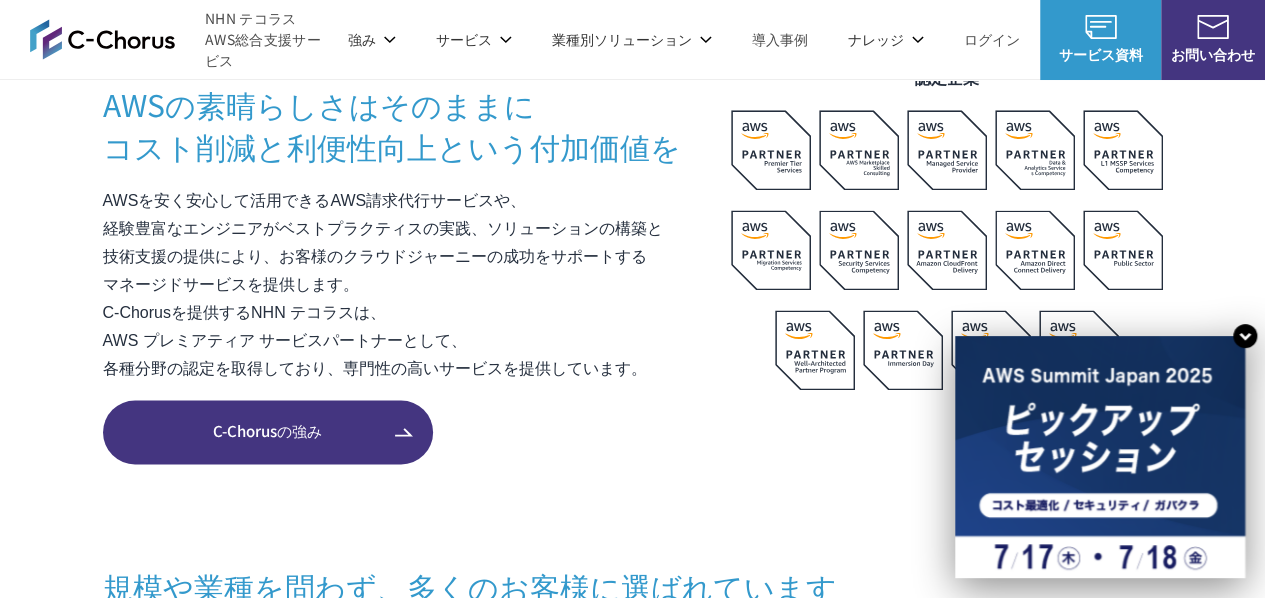 click on "C-Chorusの強み" at bounding box center (268, 431) 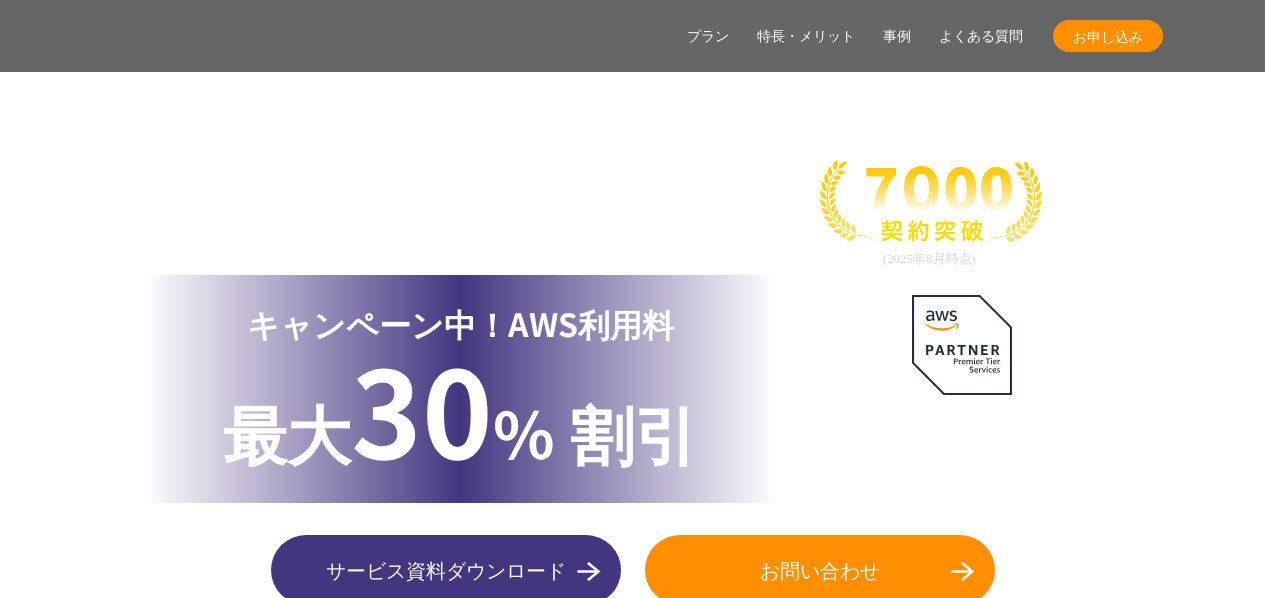 scroll, scrollTop: 400, scrollLeft: 0, axis: vertical 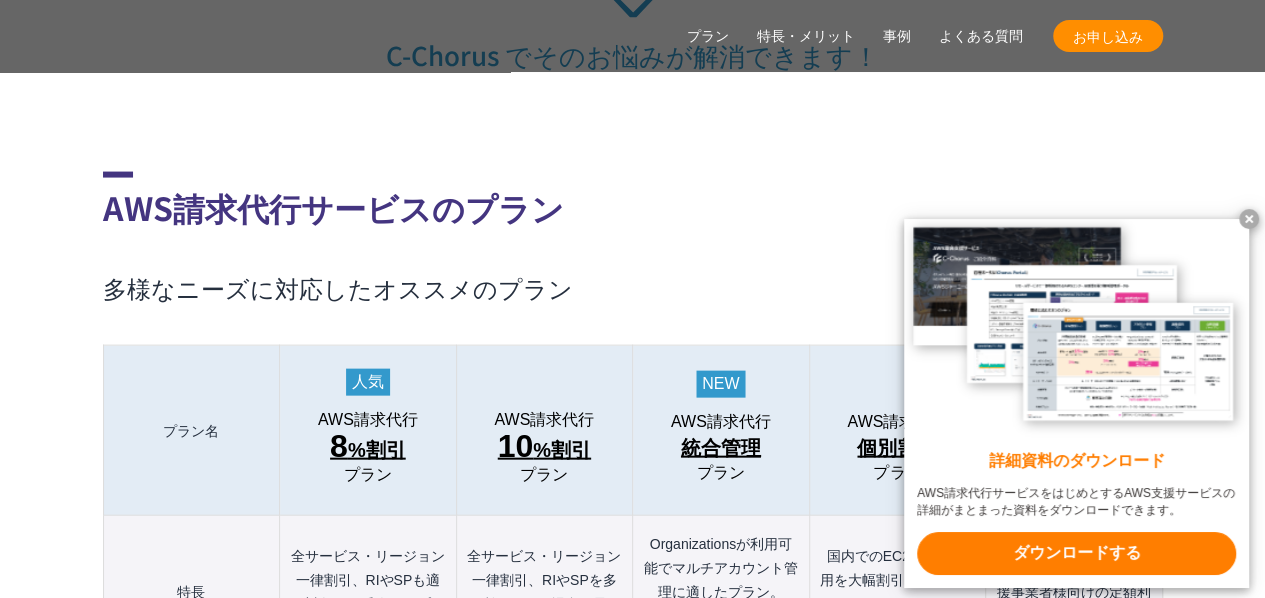click at bounding box center [1249, 219] 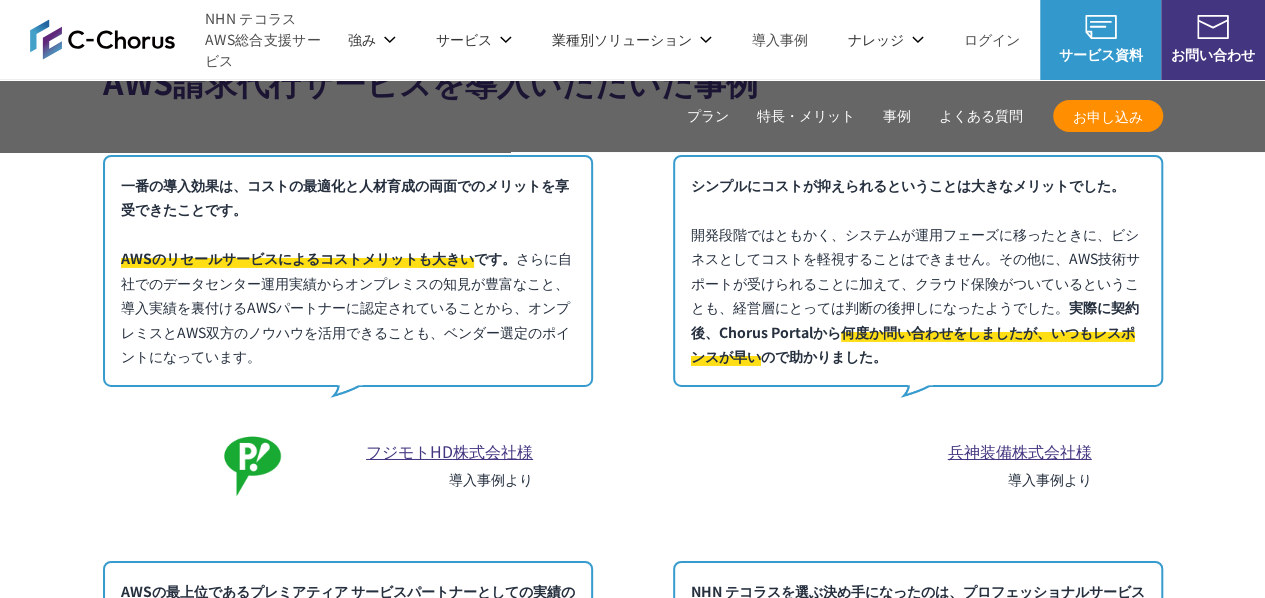 scroll, scrollTop: 10800, scrollLeft: 0, axis: vertical 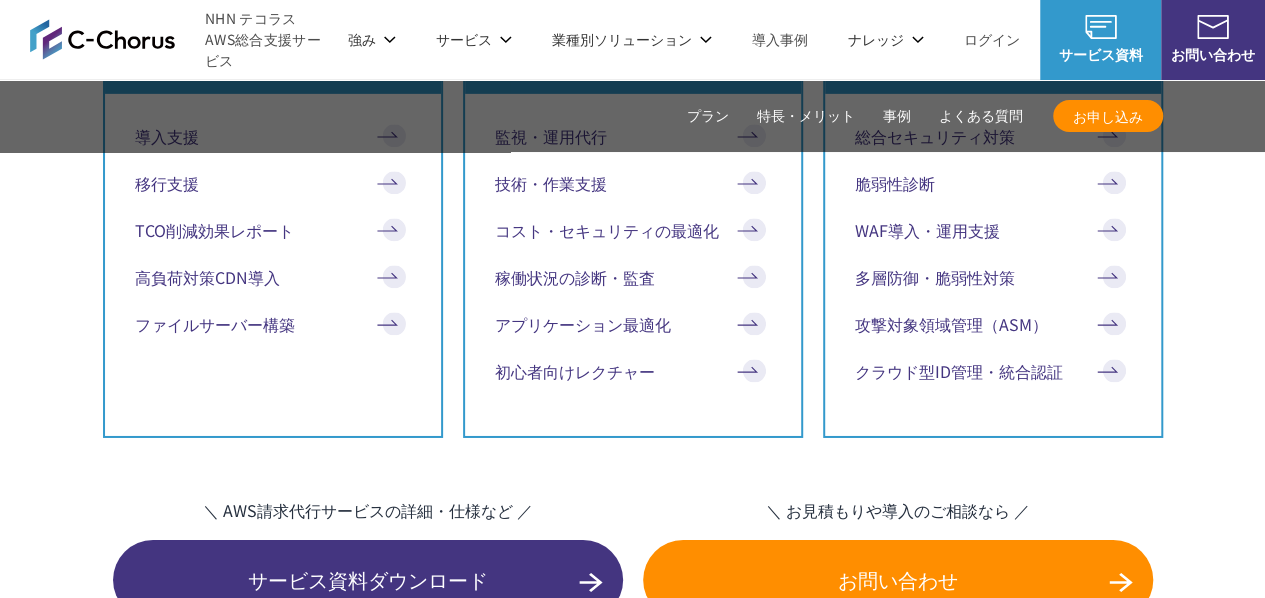 click on "導入支援
移行支援
TCO削減効果レポート
高負荷対策CDN導入
ファイルサーバー構築" at bounding box center [273, 255] 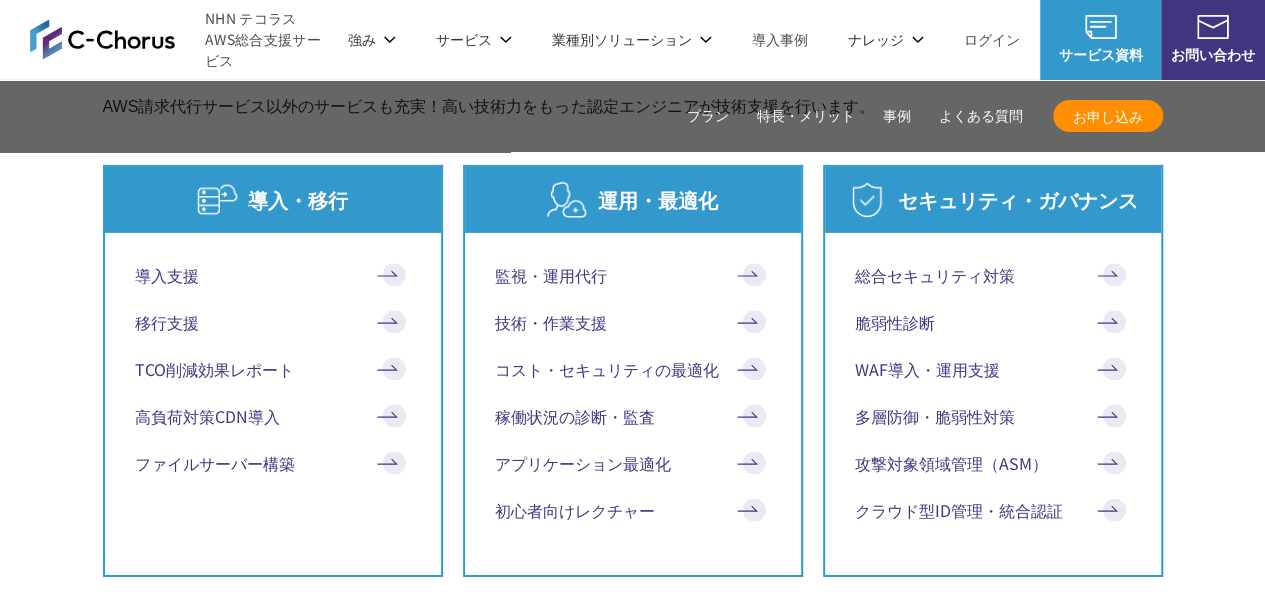 click on "導入支援" at bounding box center (273, 275) 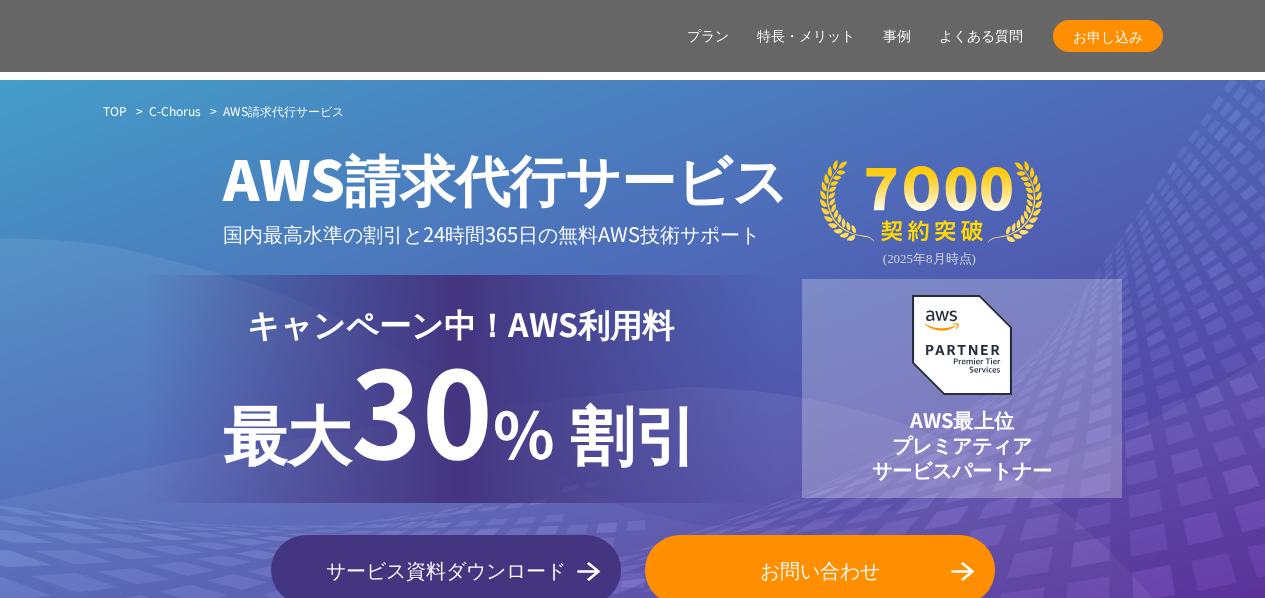 scroll, scrollTop: 11200, scrollLeft: 0, axis: vertical 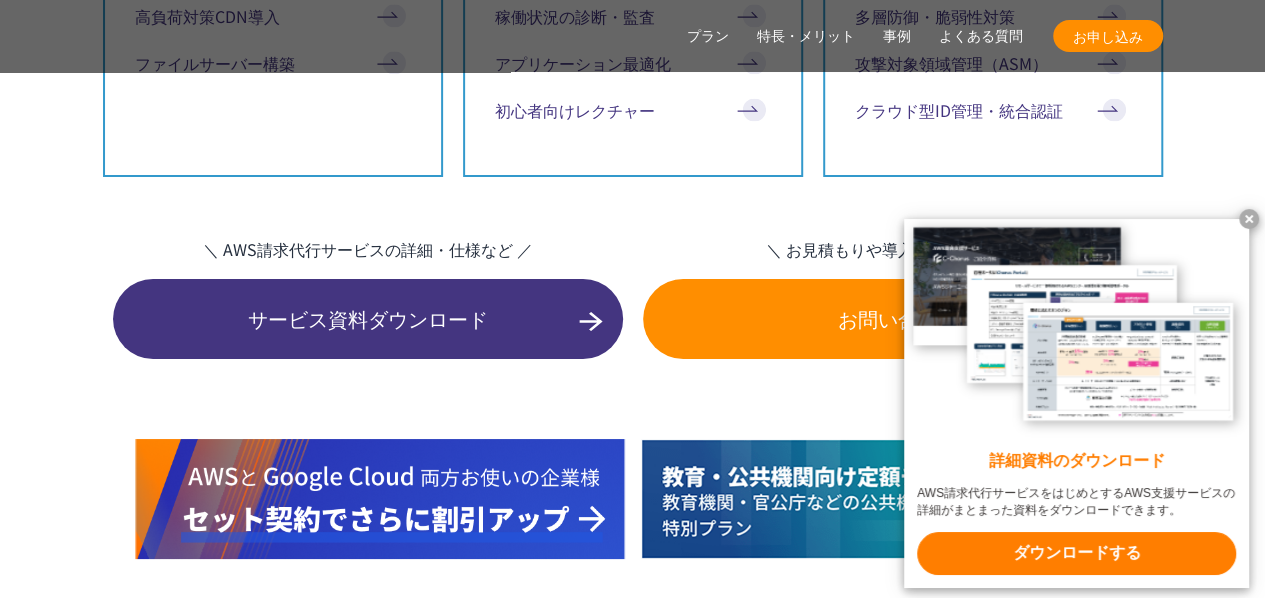 click at bounding box center (1249, 219) 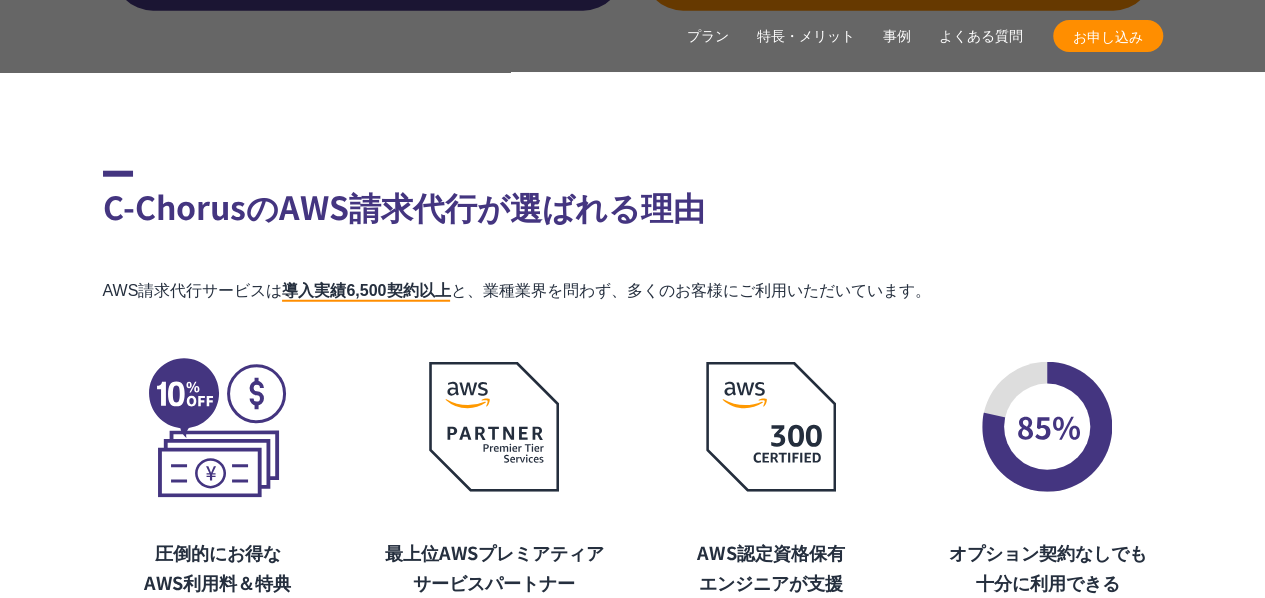 scroll, scrollTop: 13900, scrollLeft: 0, axis: vertical 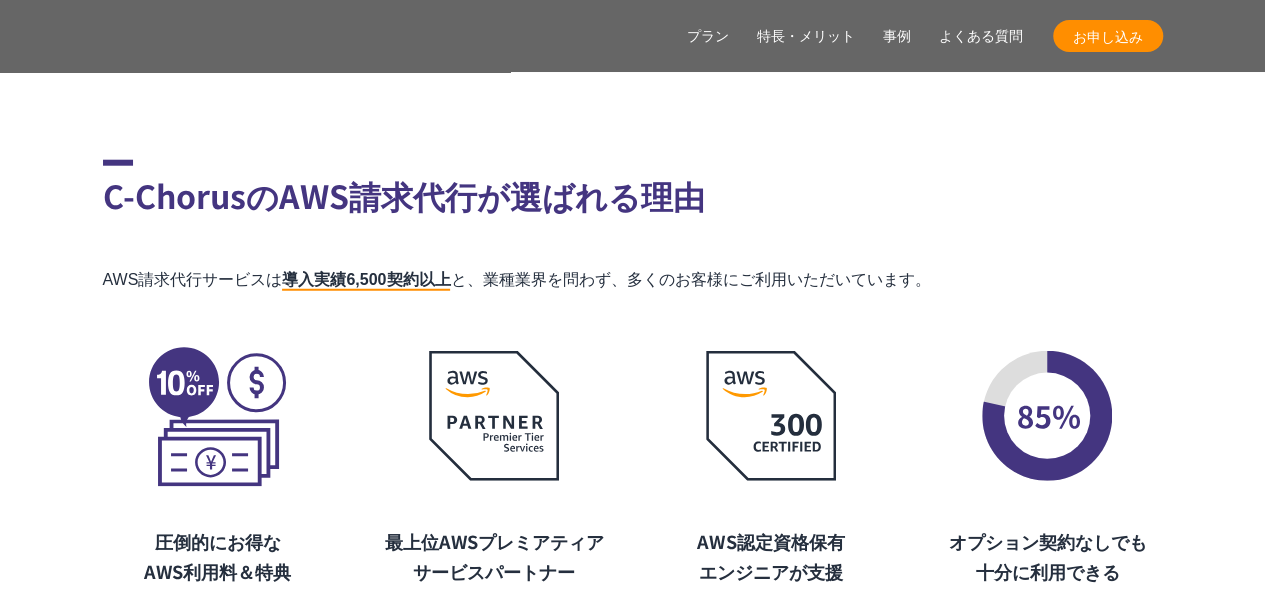 click on "AWSの支払い代行やリセールサービスと請求代行は同じサービスですか？" at bounding box center [525, 1312] 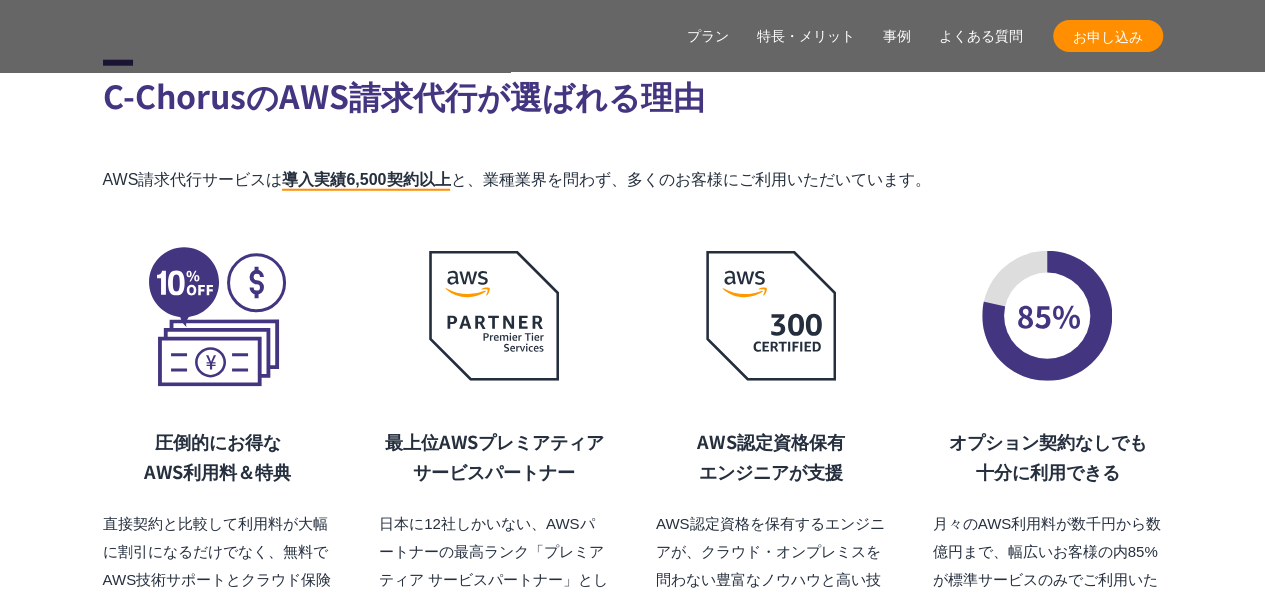 click on "AWS請求代行サービスとは？" at bounding box center [279, 1426] 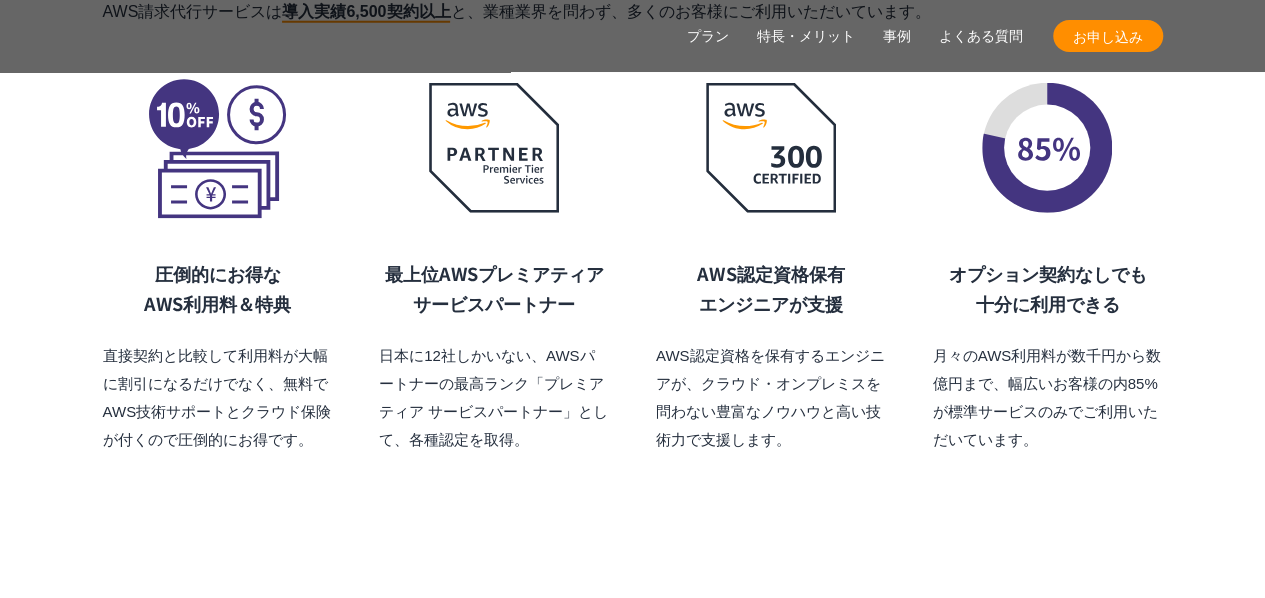 scroll, scrollTop: 14200, scrollLeft: 0, axis: vertical 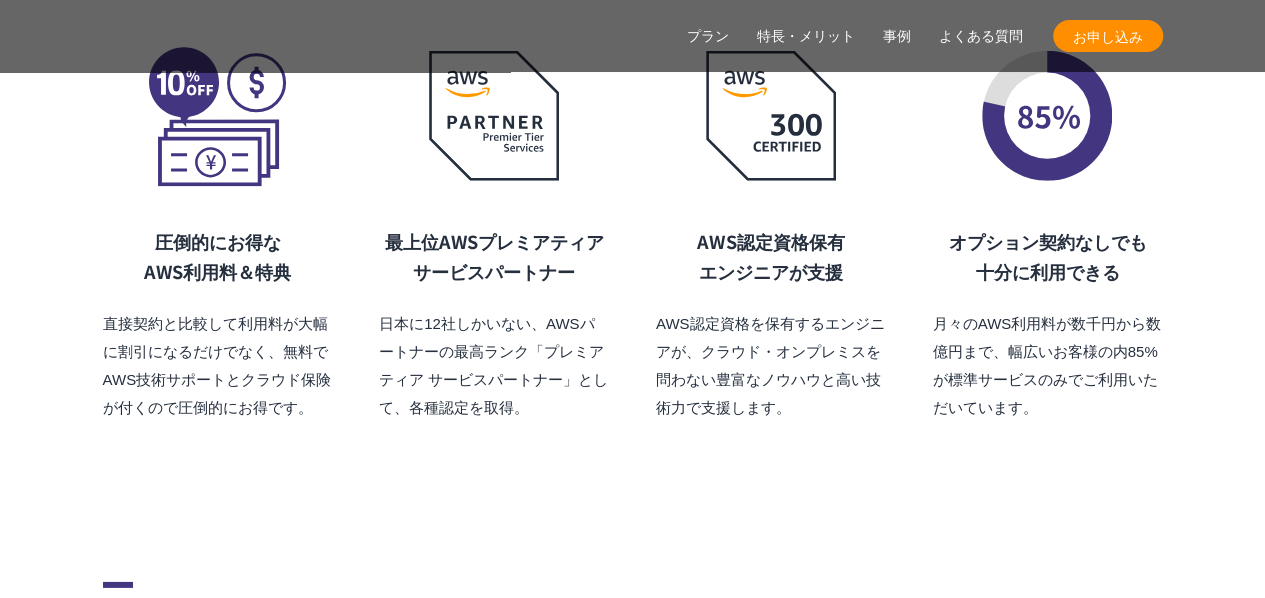 click on "AWS請求代行サービスの比較は必要？比較のポイントと注意点を解説" at bounding box center (689, 1376) 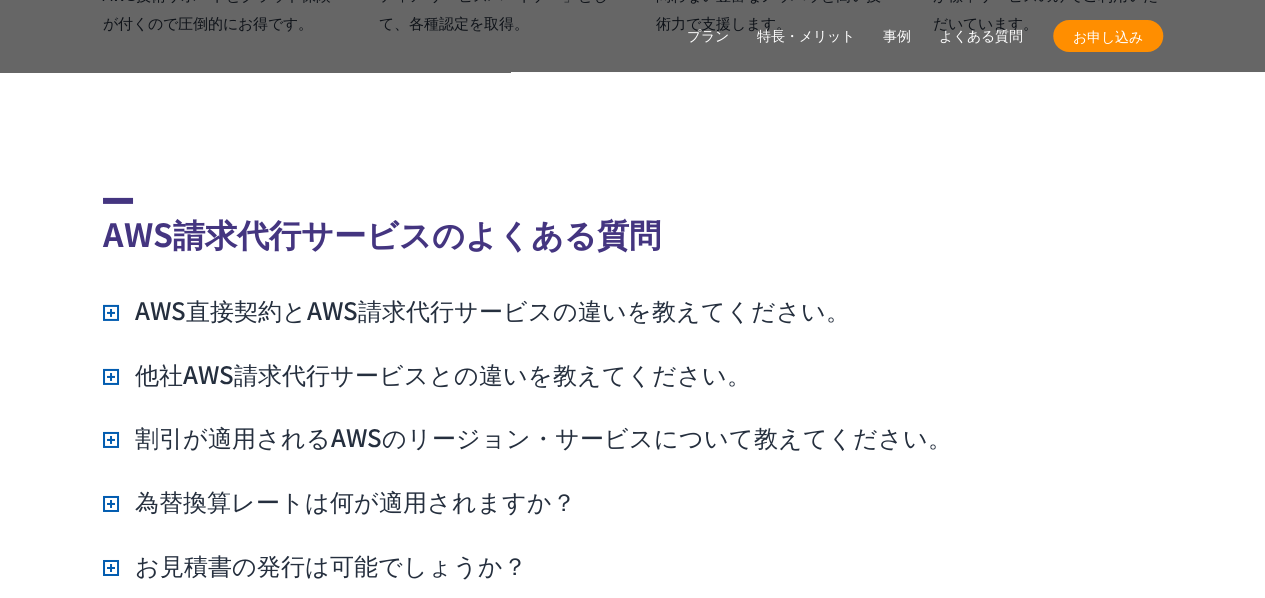 scroll, scrollTop: 14700, scrollLeft: 0, axis: vertical 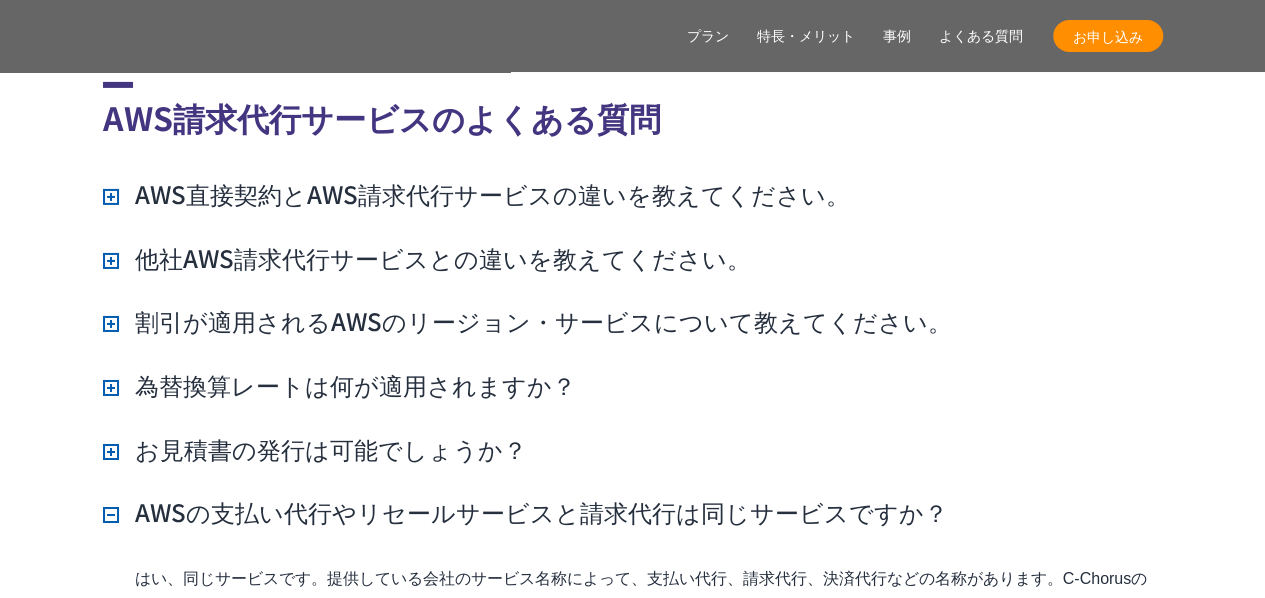 click on "AWS請求代行事業者/リセラーとは？" at bounding box center (319, 1245) 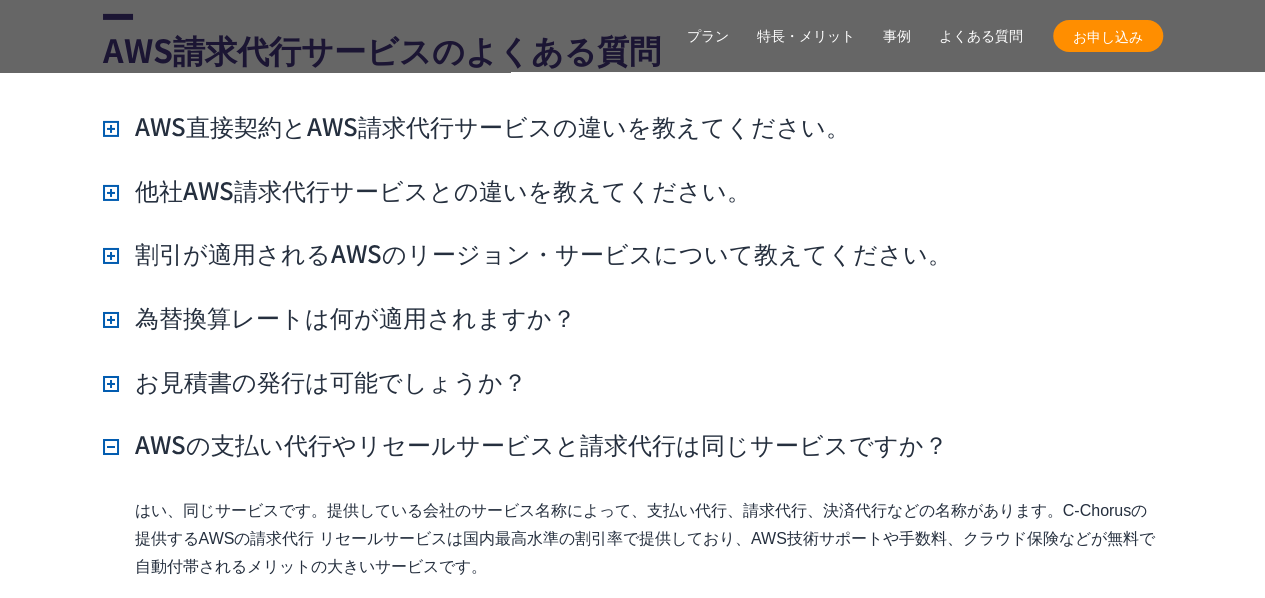 scroll, scrollTop: 14800, scrollLeft: 0, axis: vertical 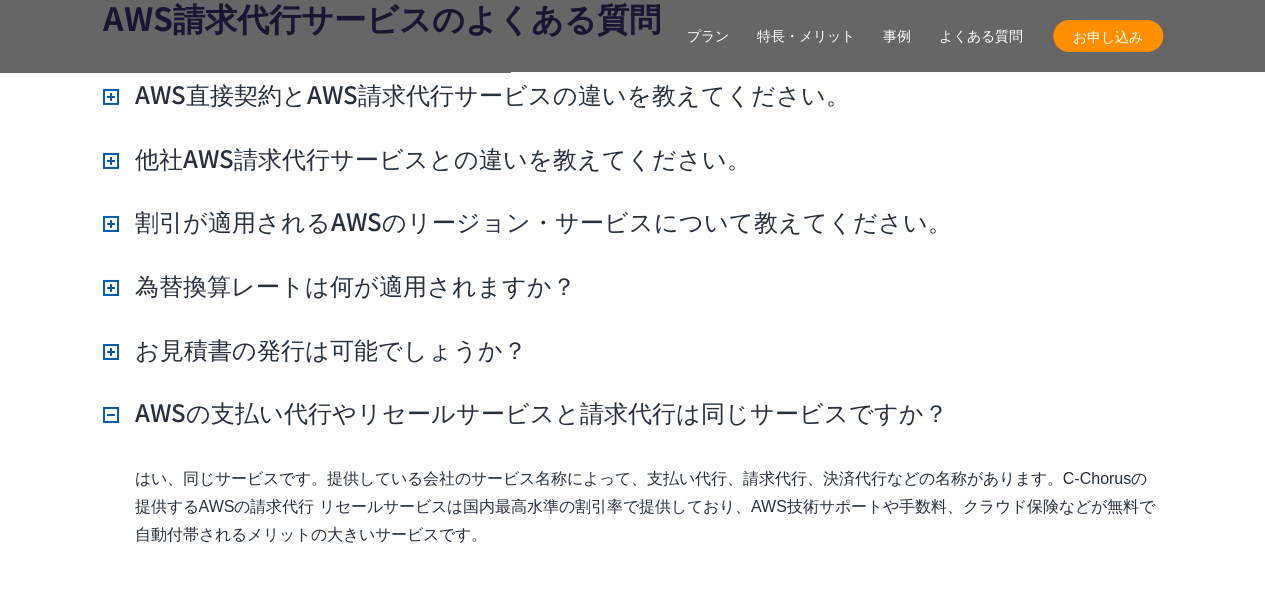 click on "AWS請求代行サービスの申し込みから利用開始までどのくらい時間がかかりますか" at bounding box center (575, 1441) 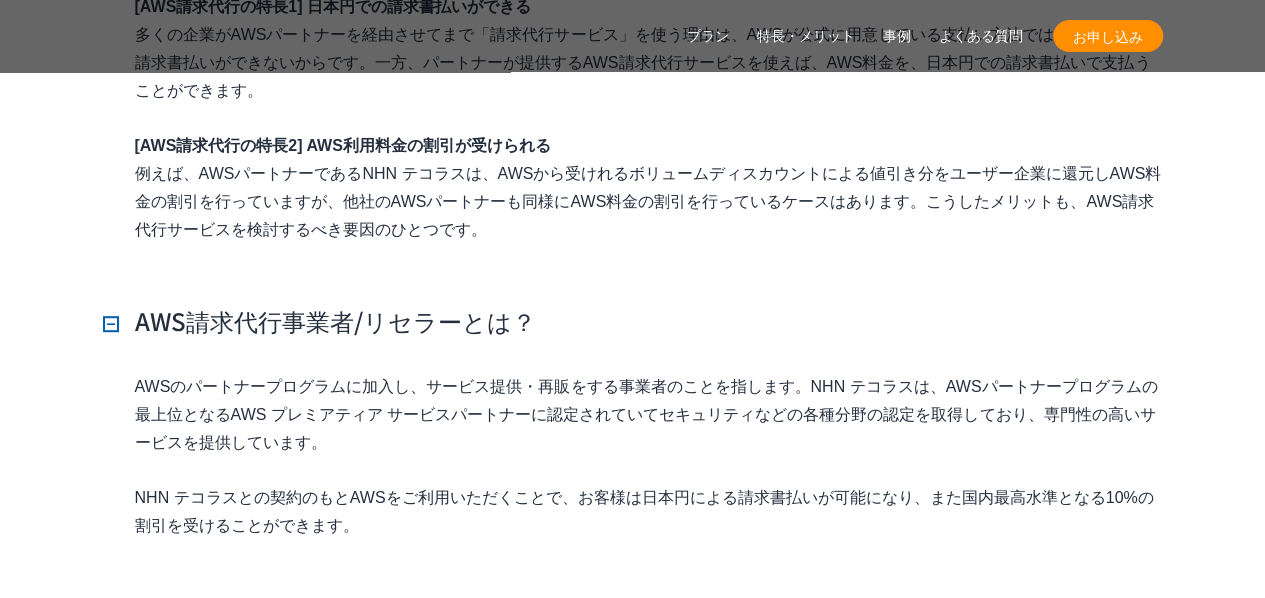 scroll, scrollTop: 15800, scrollLeft: 0, axis: vertical 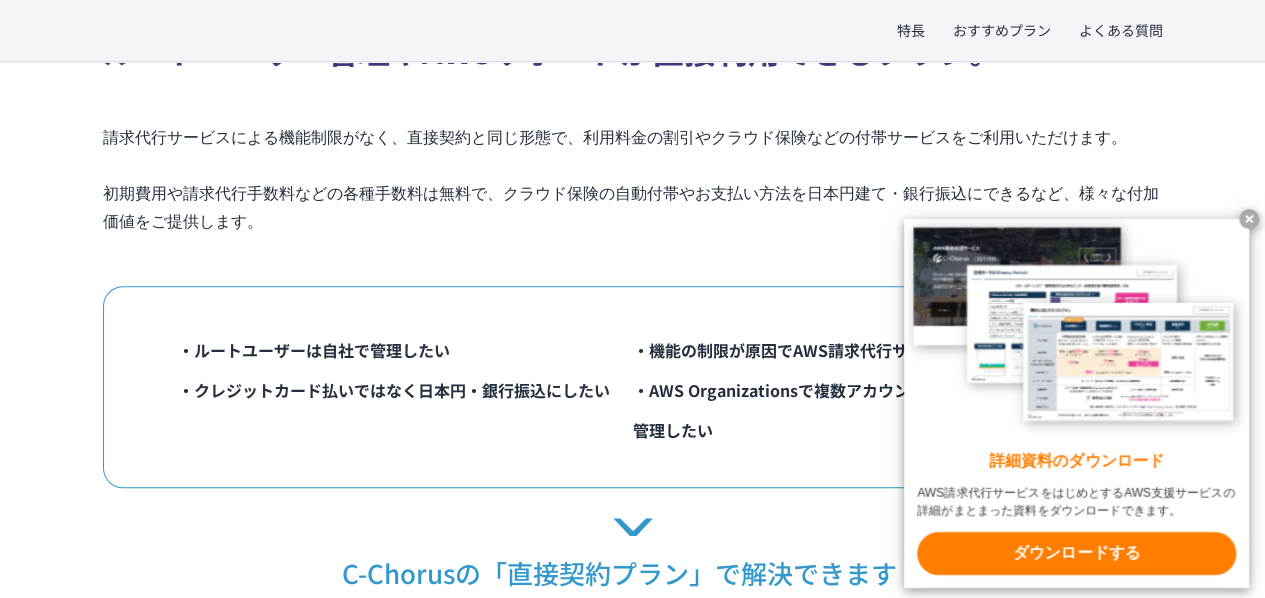 click at bounding box center (1249, 219) 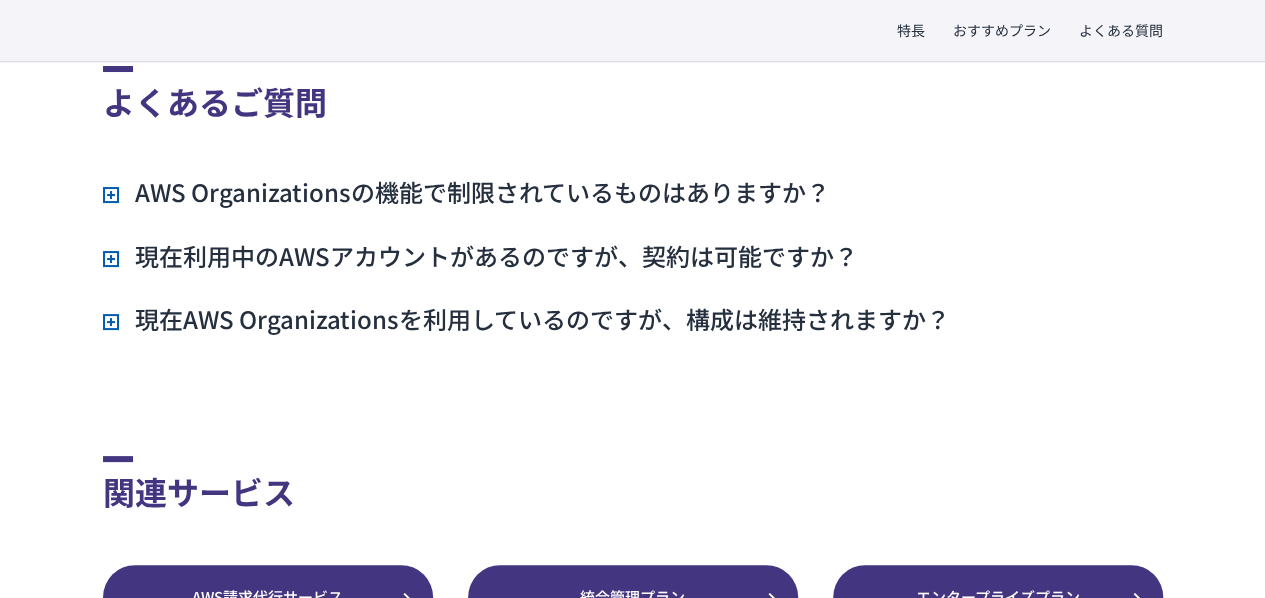 scroll, scrollTop: 3900, scrollLeft: 0, axis: vertical 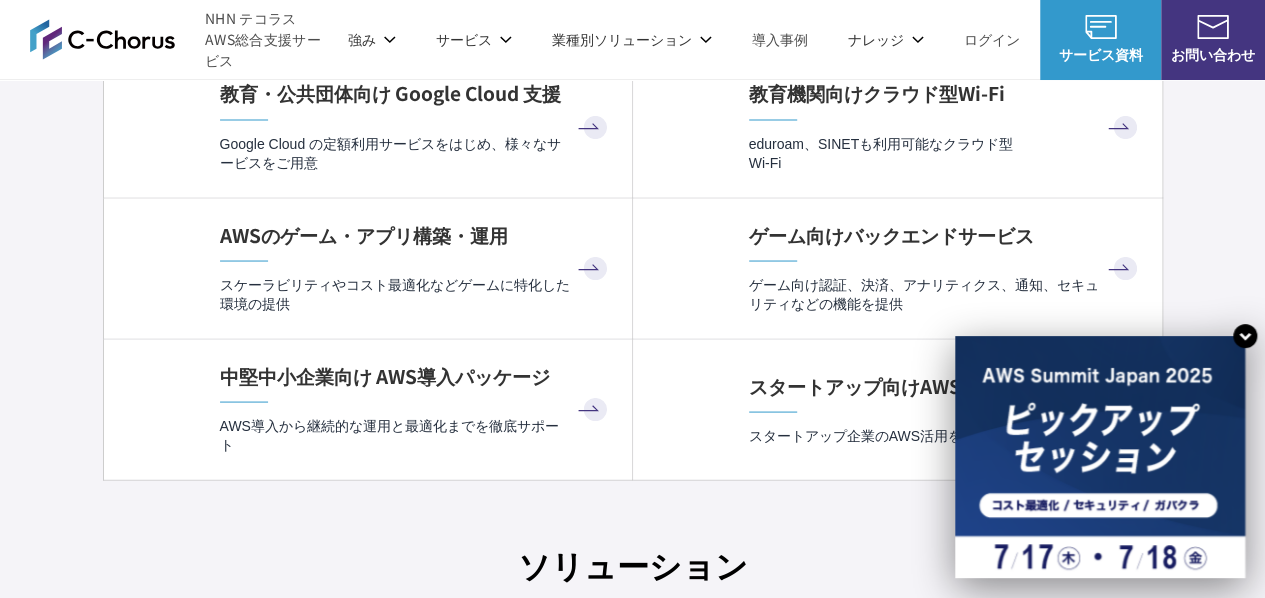 click on "スケーラビリティやコスト最適化などゲームに特化した環境の提供" at bounding box center [416, 294] 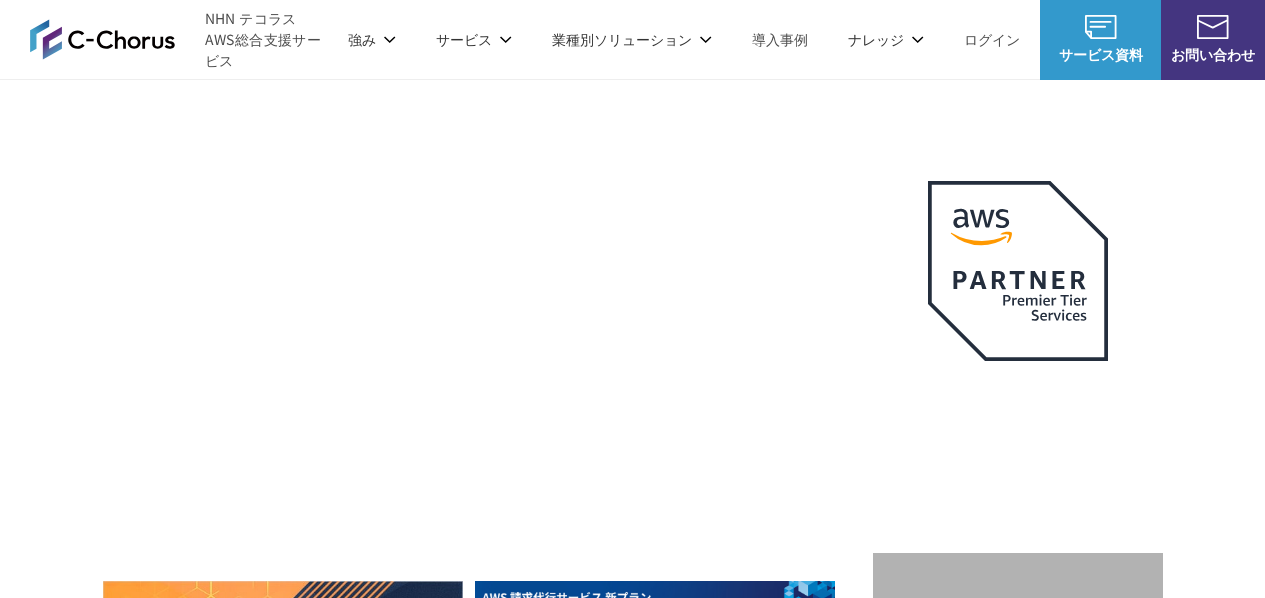 scroll, scrollTop: 5870, scrollLeft: 0, axis: vertical 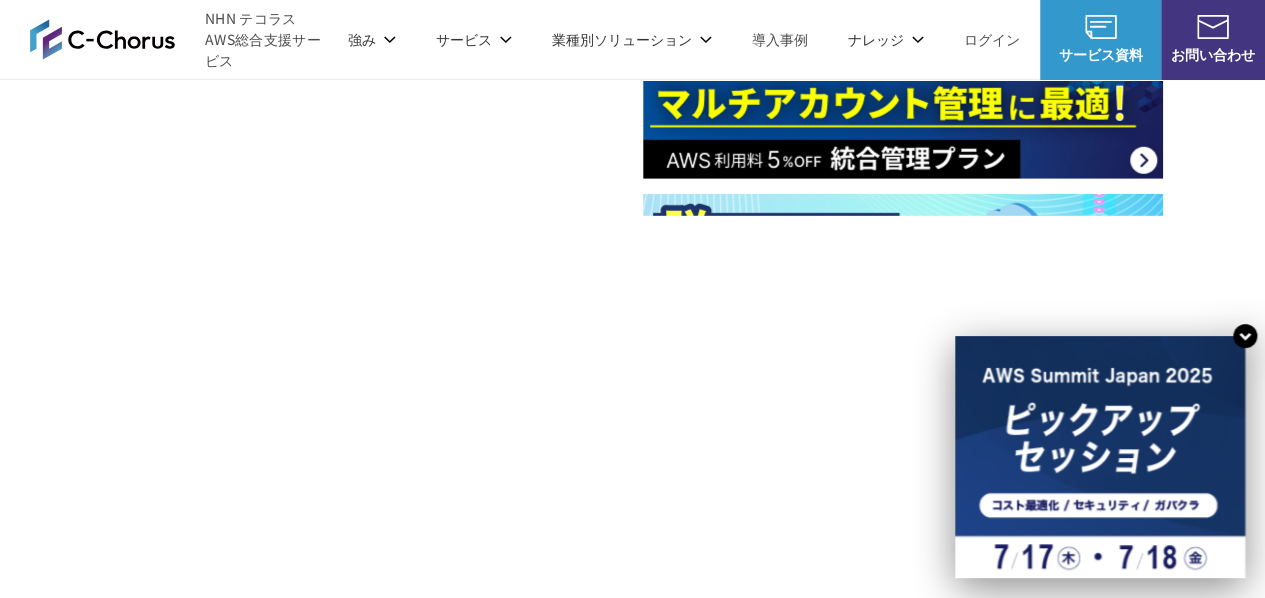 click at bounding box center (903, 264) 